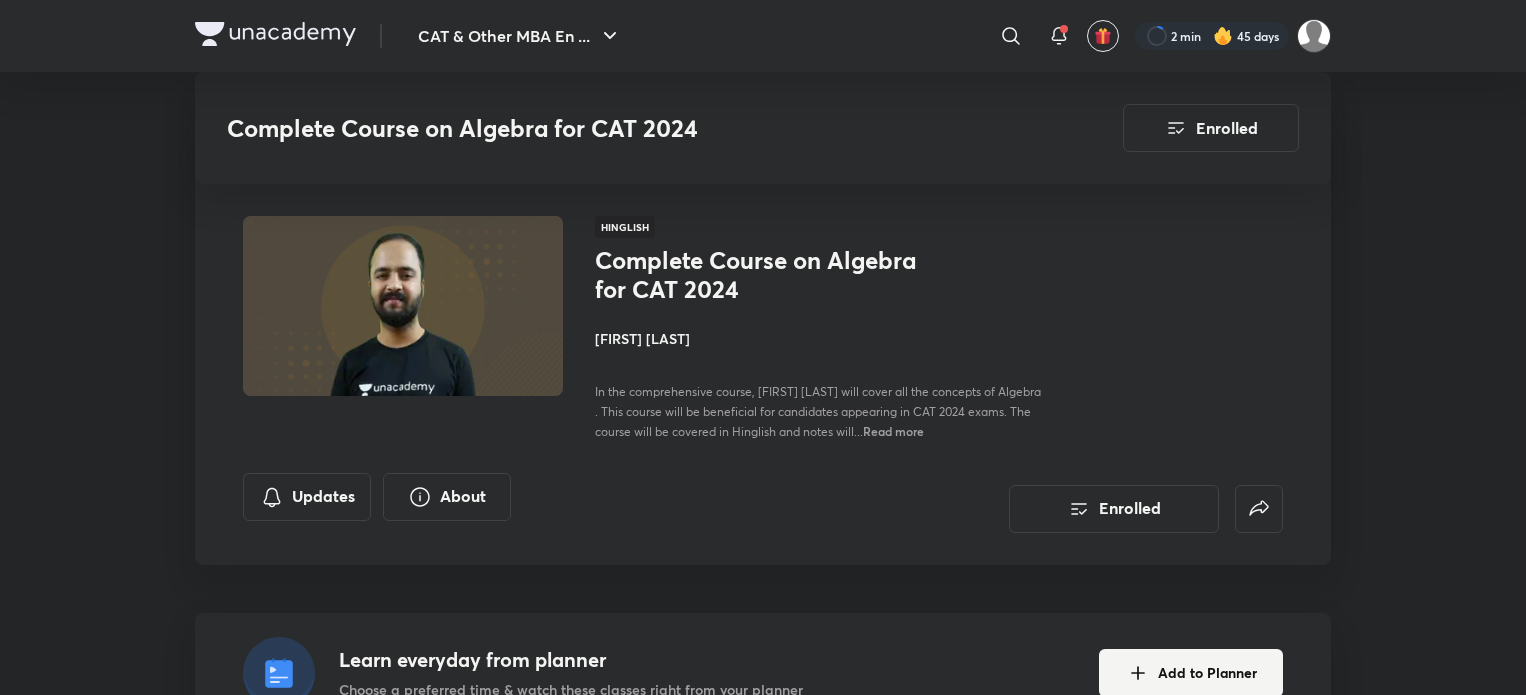 scroll, scrollTop: 2599, scrollLeft: 0, axis: vertical 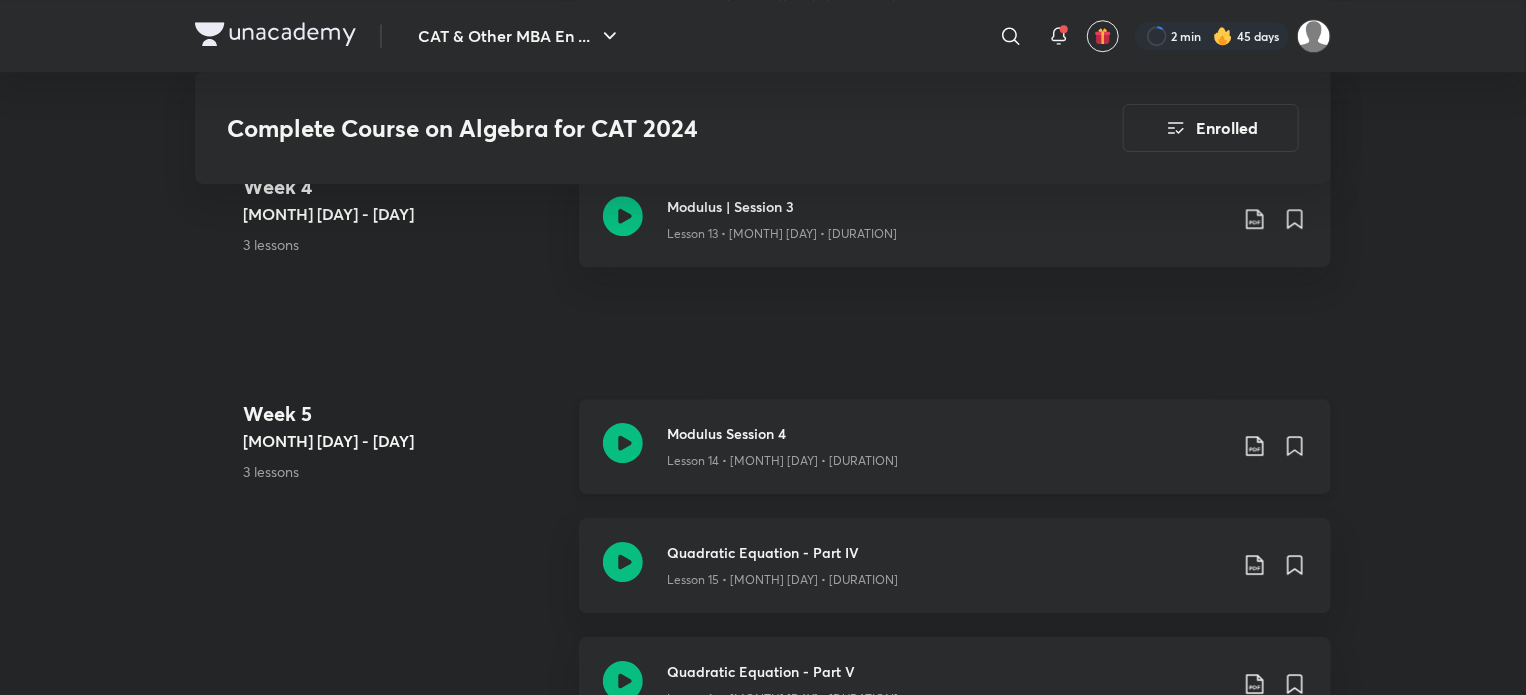 click 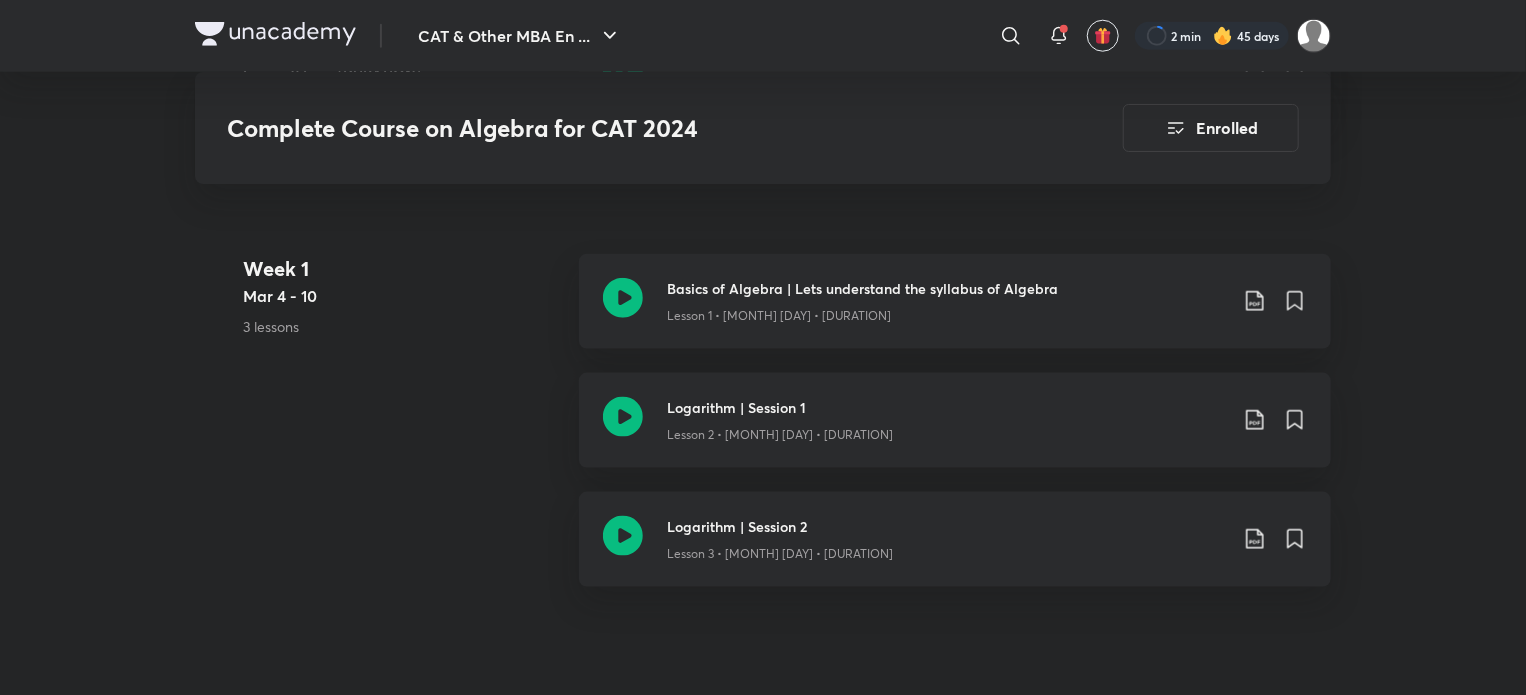 scroll, scrollTop: 1096, scrollLeft: 0, axis: vertical 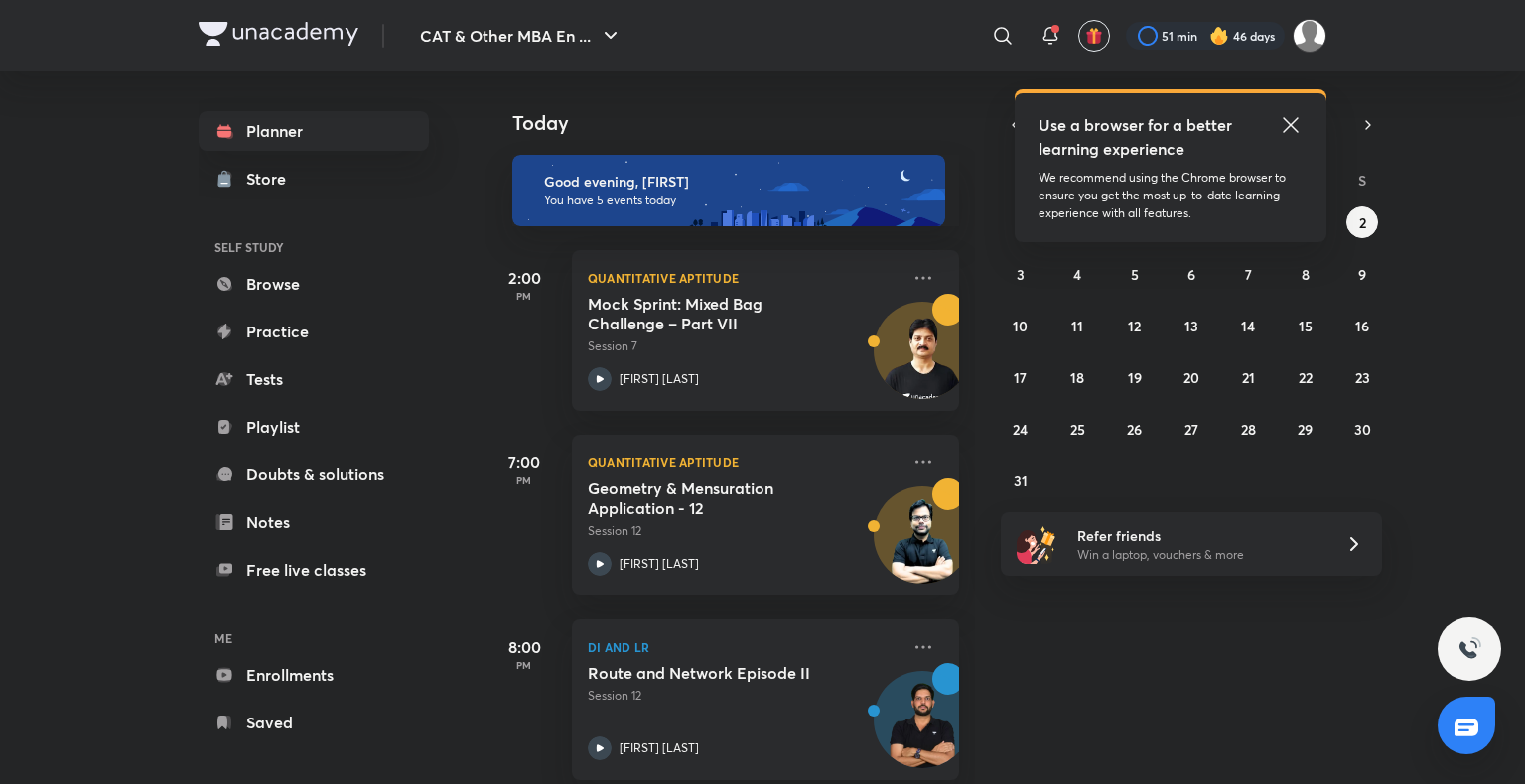 click 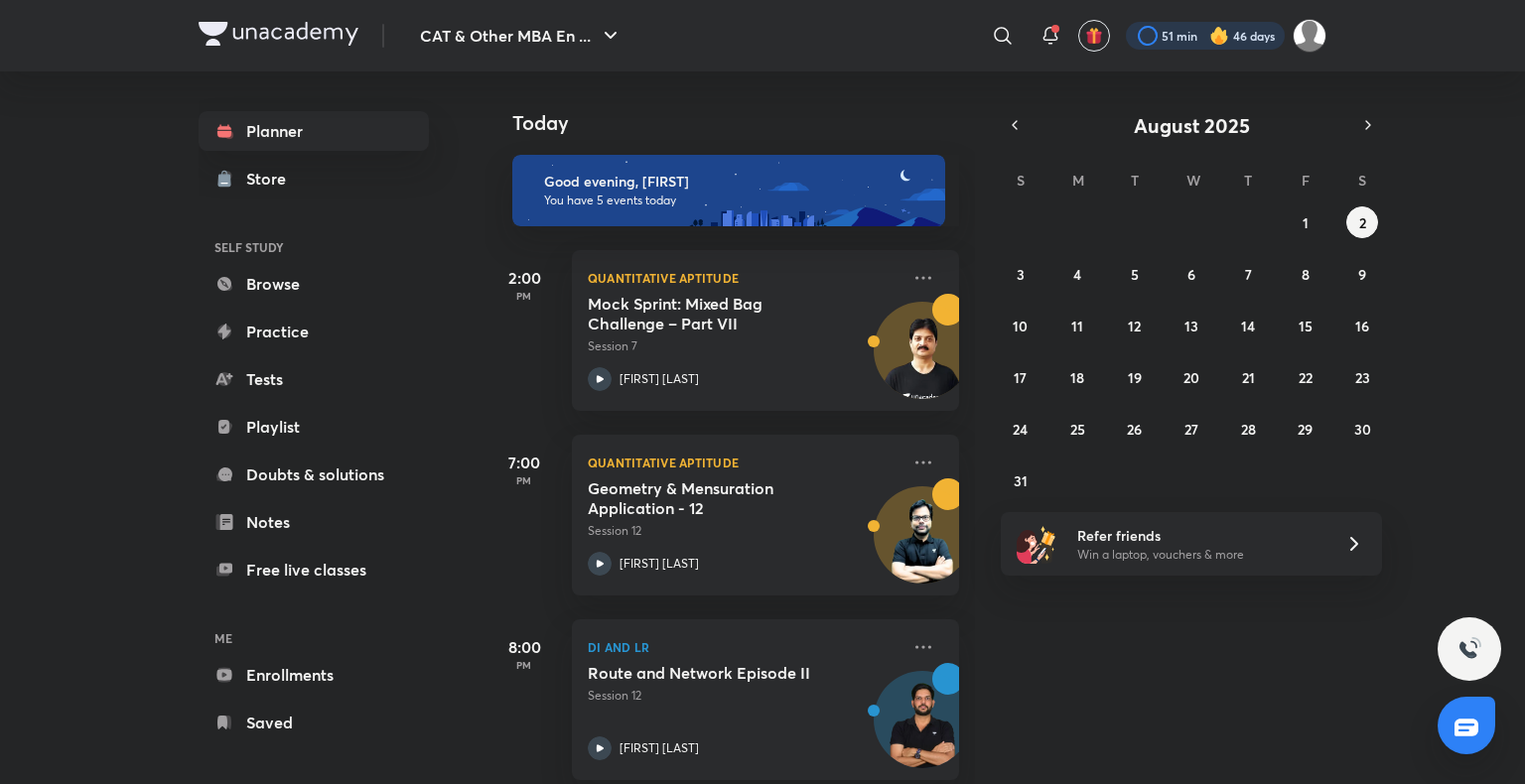 click at bounding box center [1205, 36] 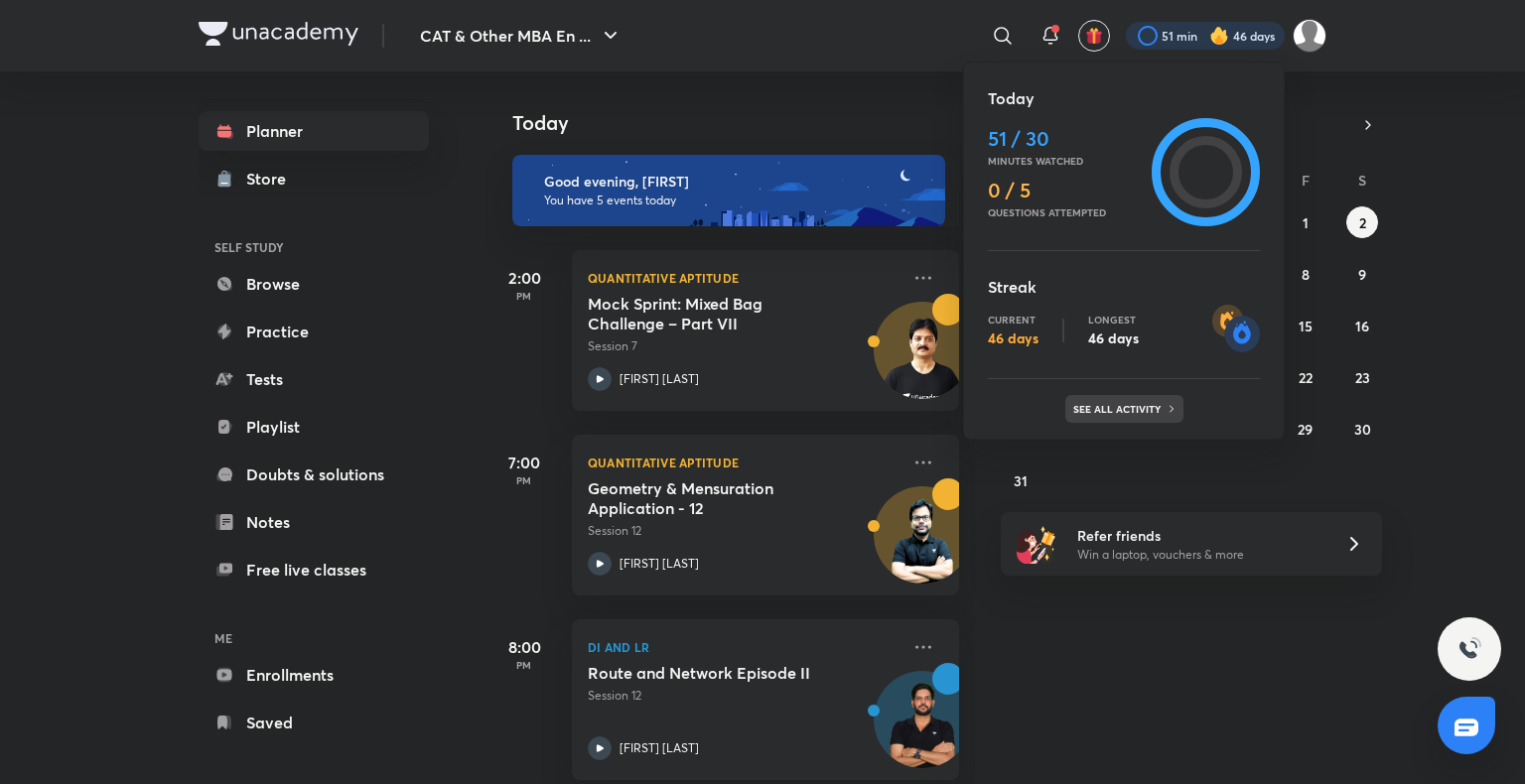 click on "See all activity" at bounding box center [1119, 409] 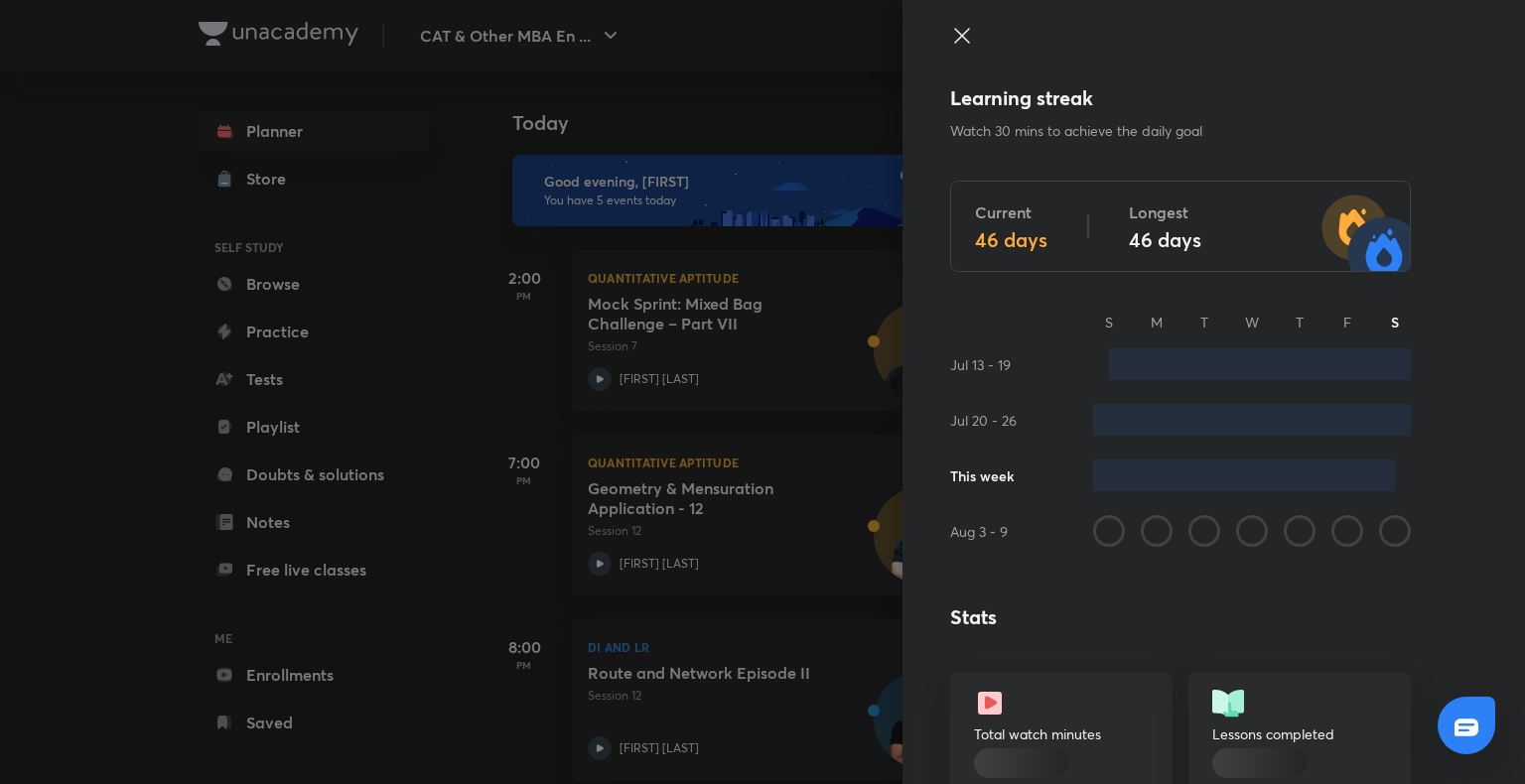 scroll, scrollTop: 253, scrollLeft: 0, axis: vertical 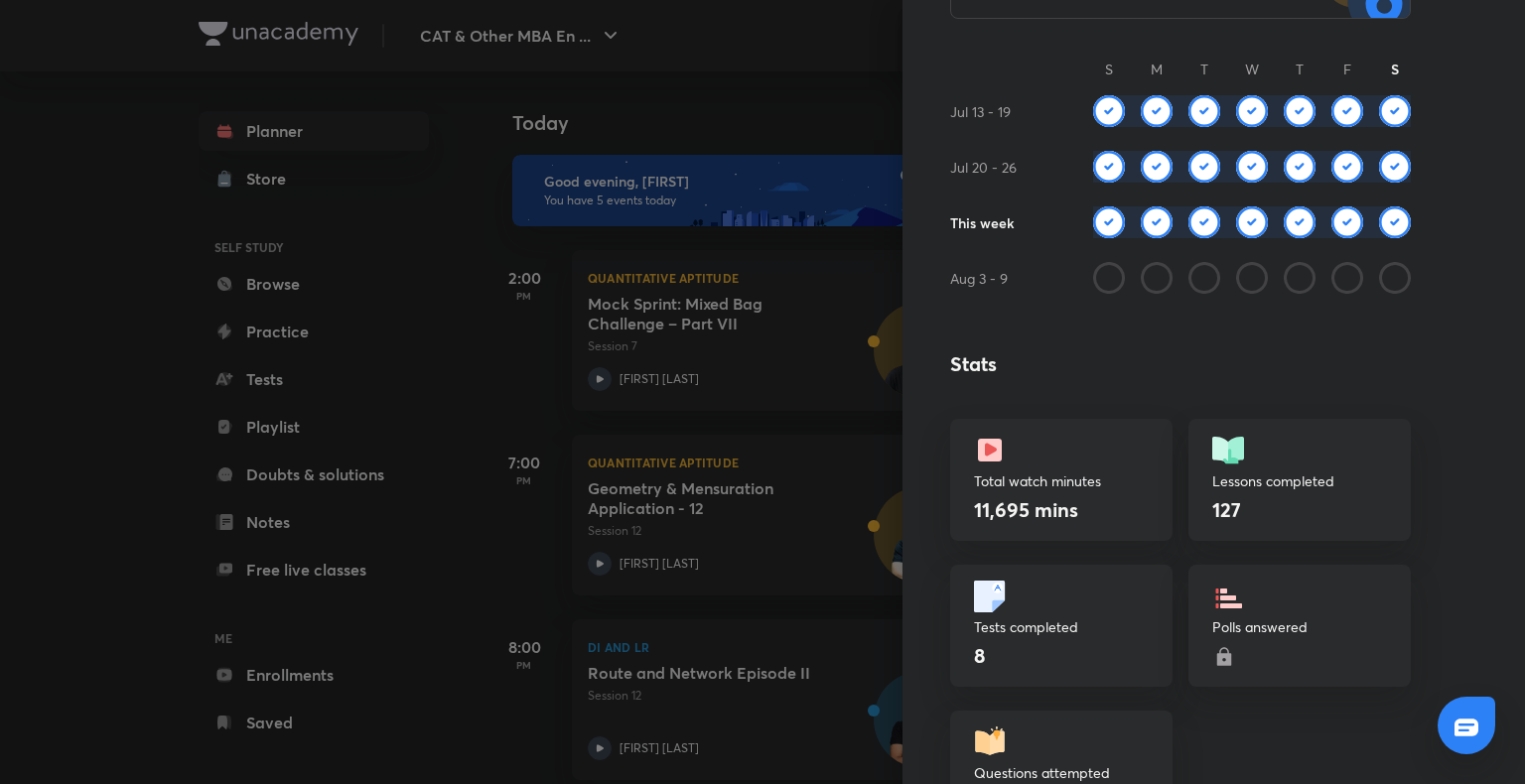 click at bounding box center (762, 392) 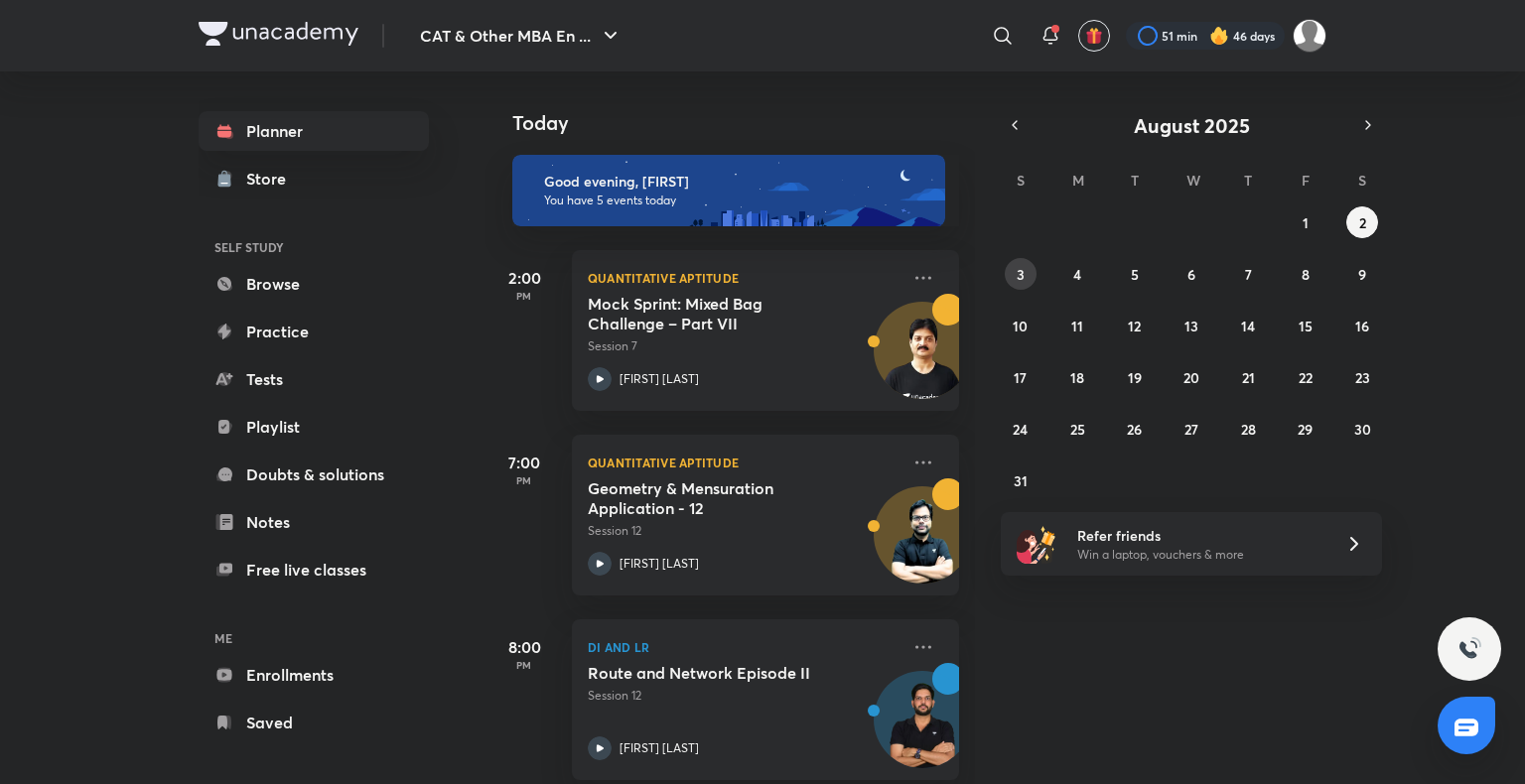 click on "3" at bounding box center [1021, 274] 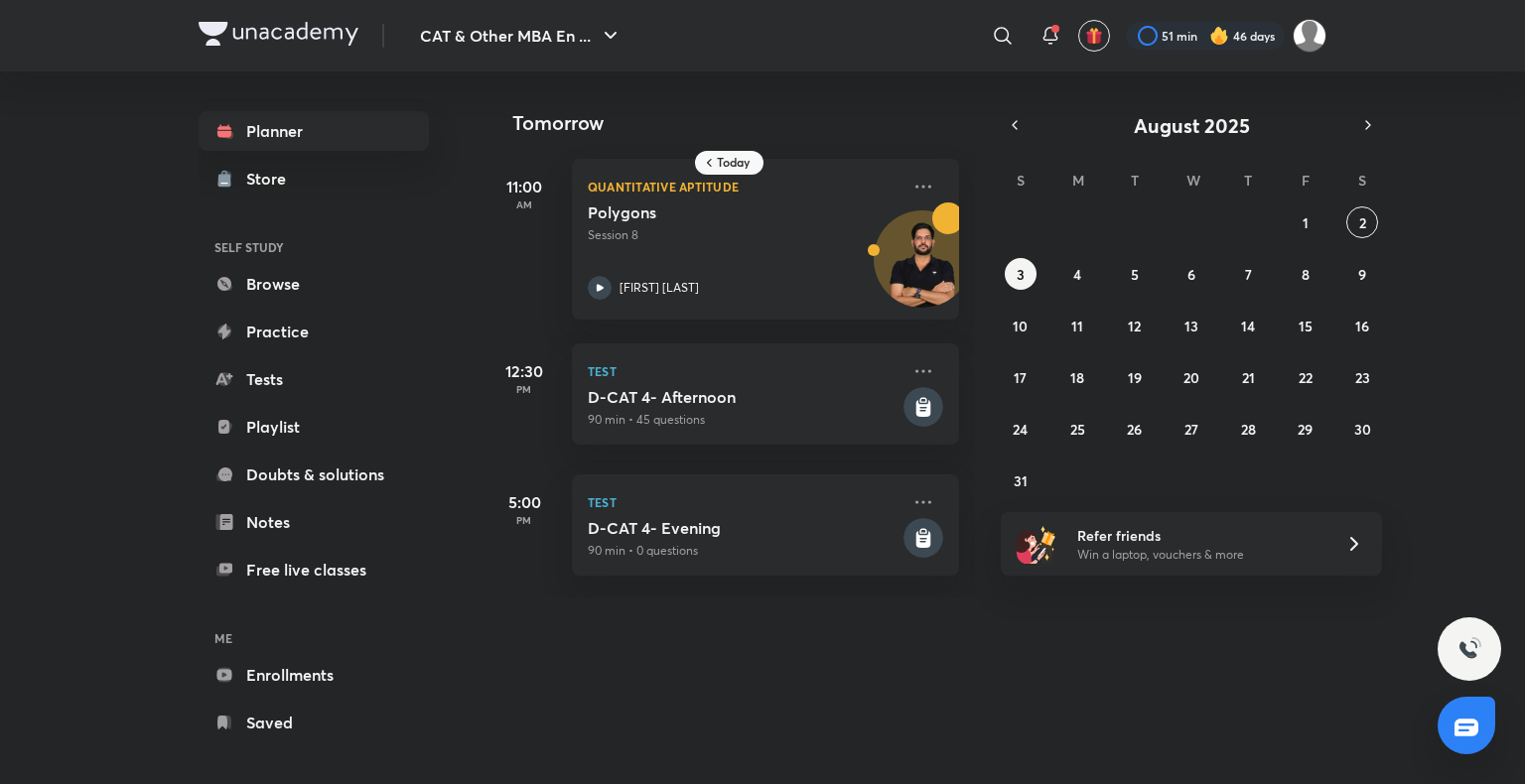 drag, startPoint x: 1026, startPoint y: 276, endPoint x: 997, endPoint y: 312, distance: 46.227697 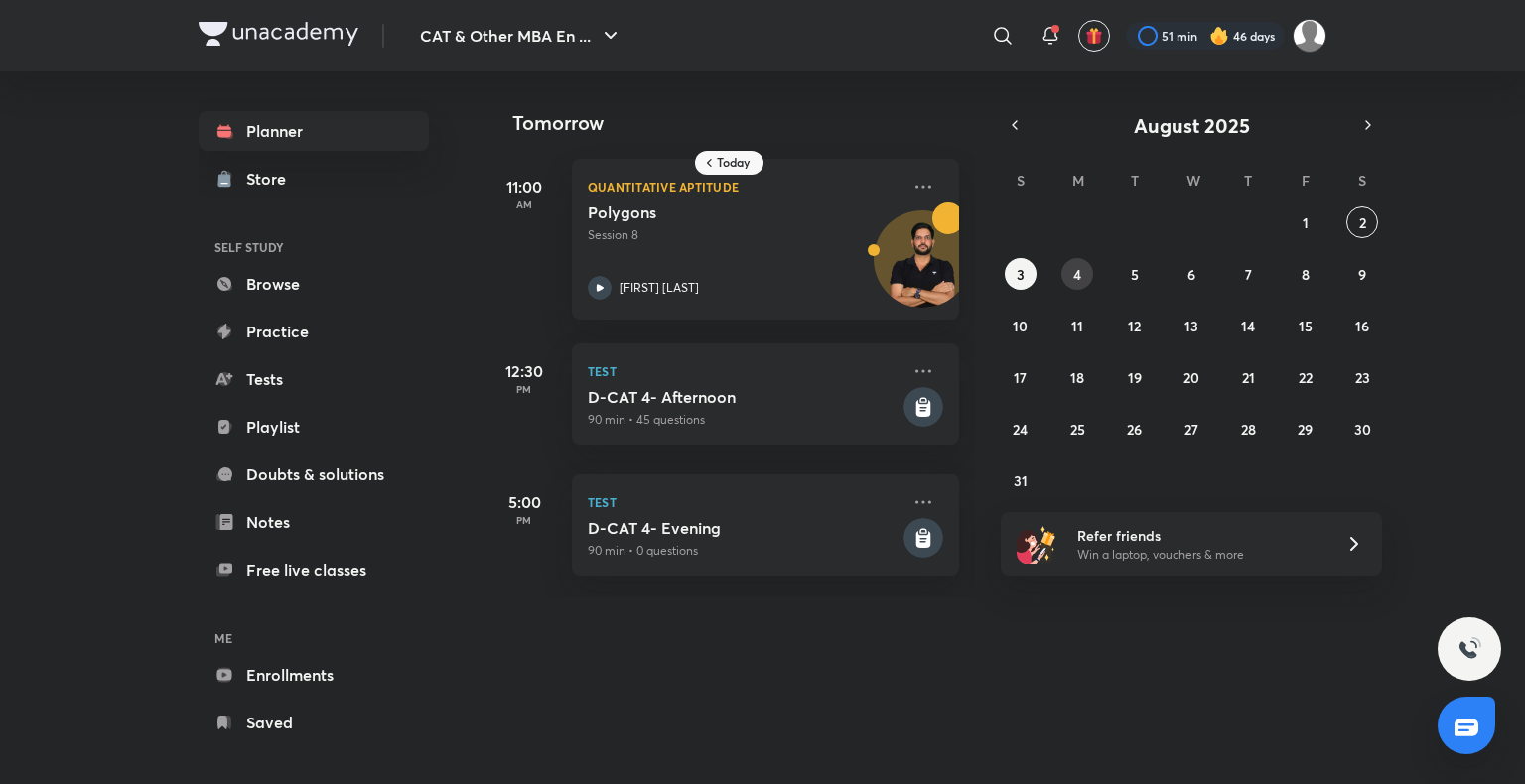 click on "4" at bounding box center [1077, 274] 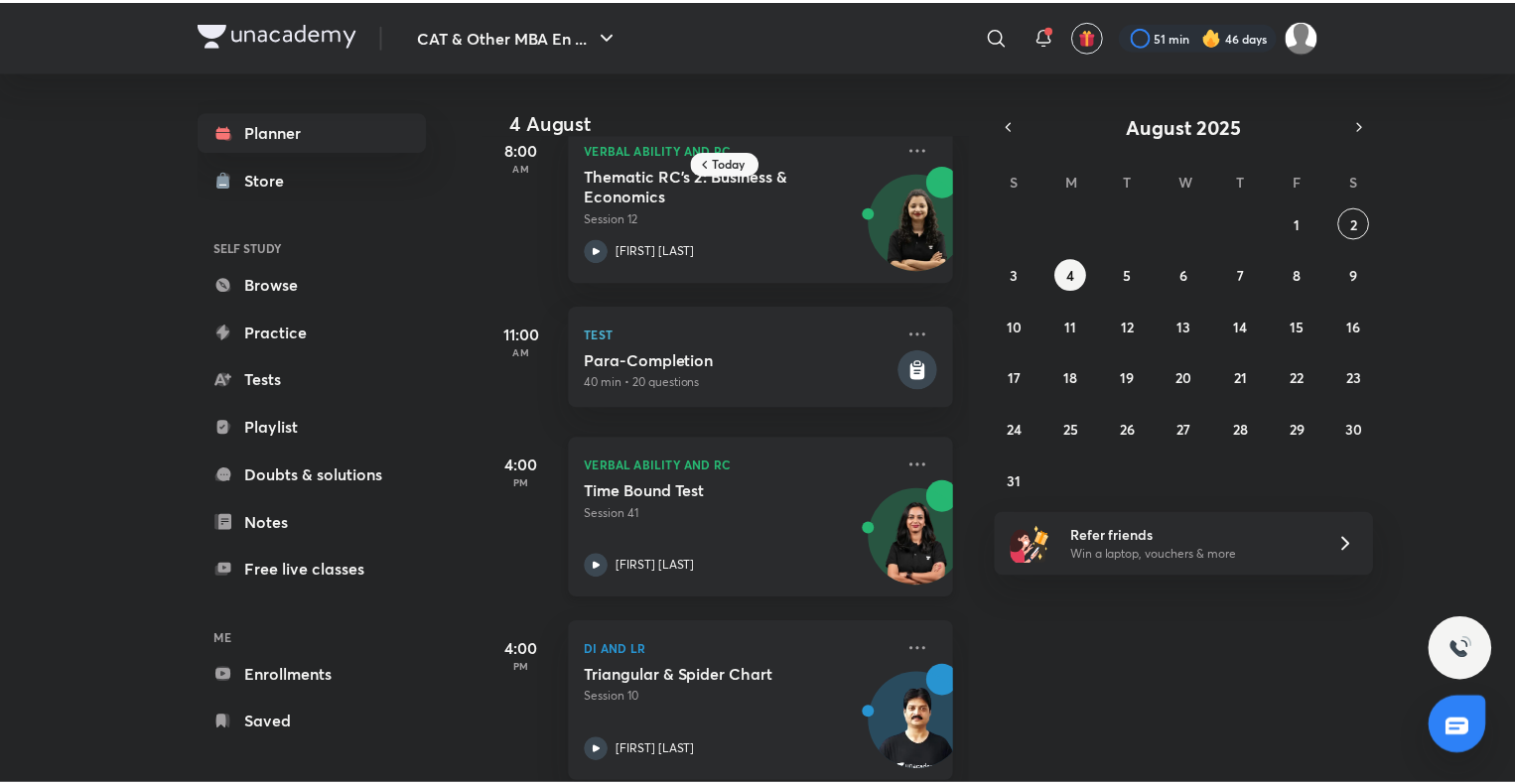 scroll, scrollTop: 0, scrollLeft: 0, axis: both 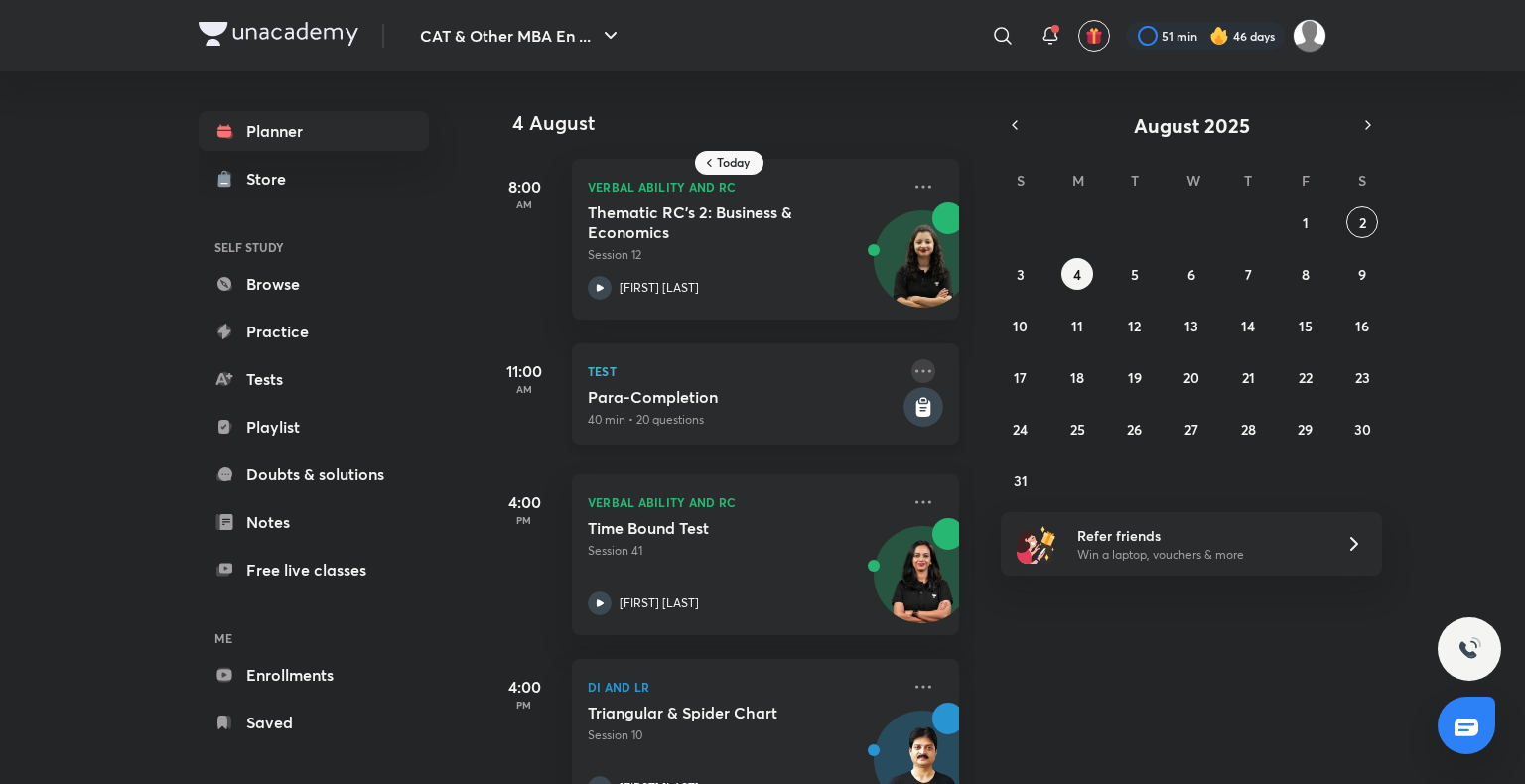 click 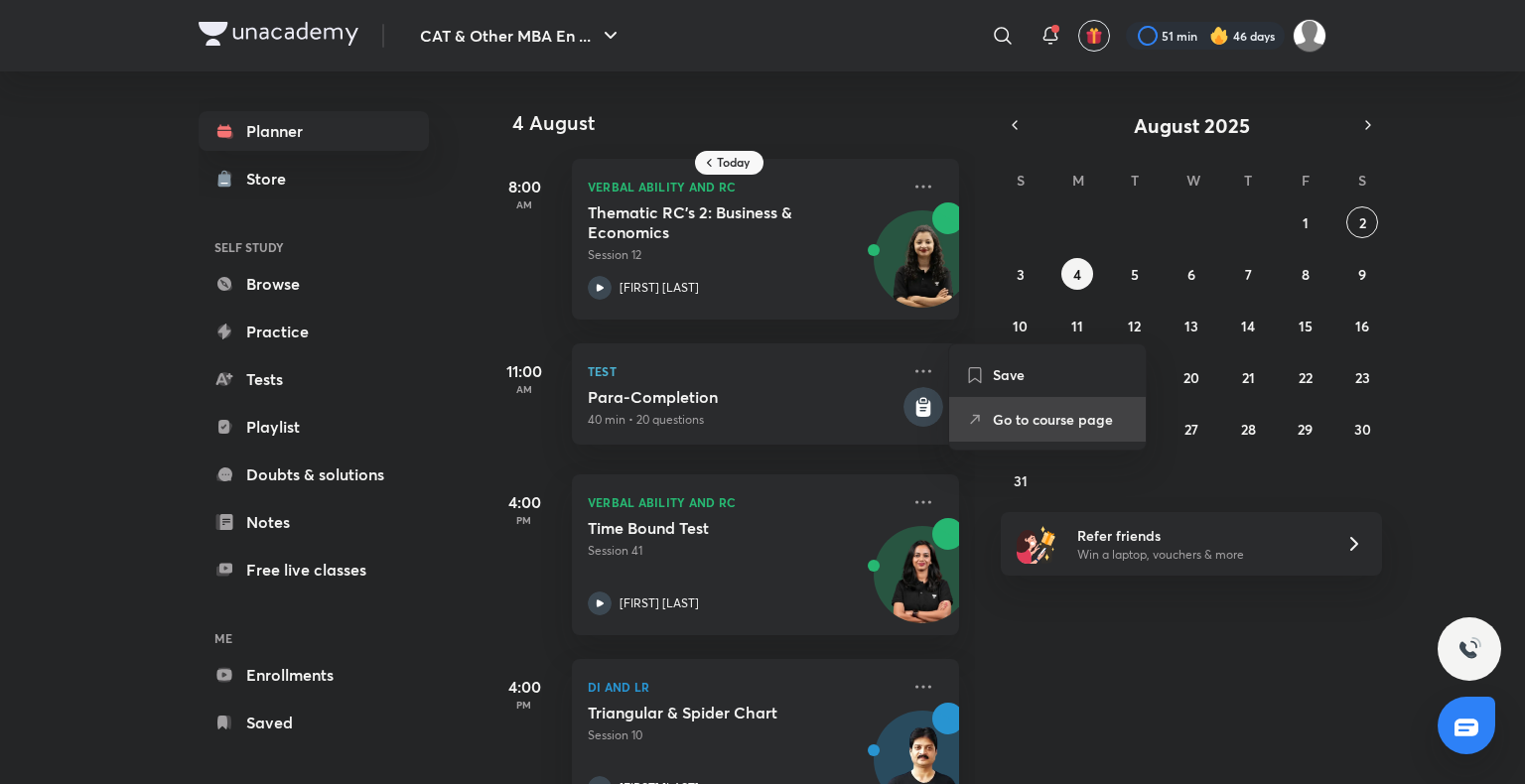 click on "Go to course page" at bounding box center [1061, 419] 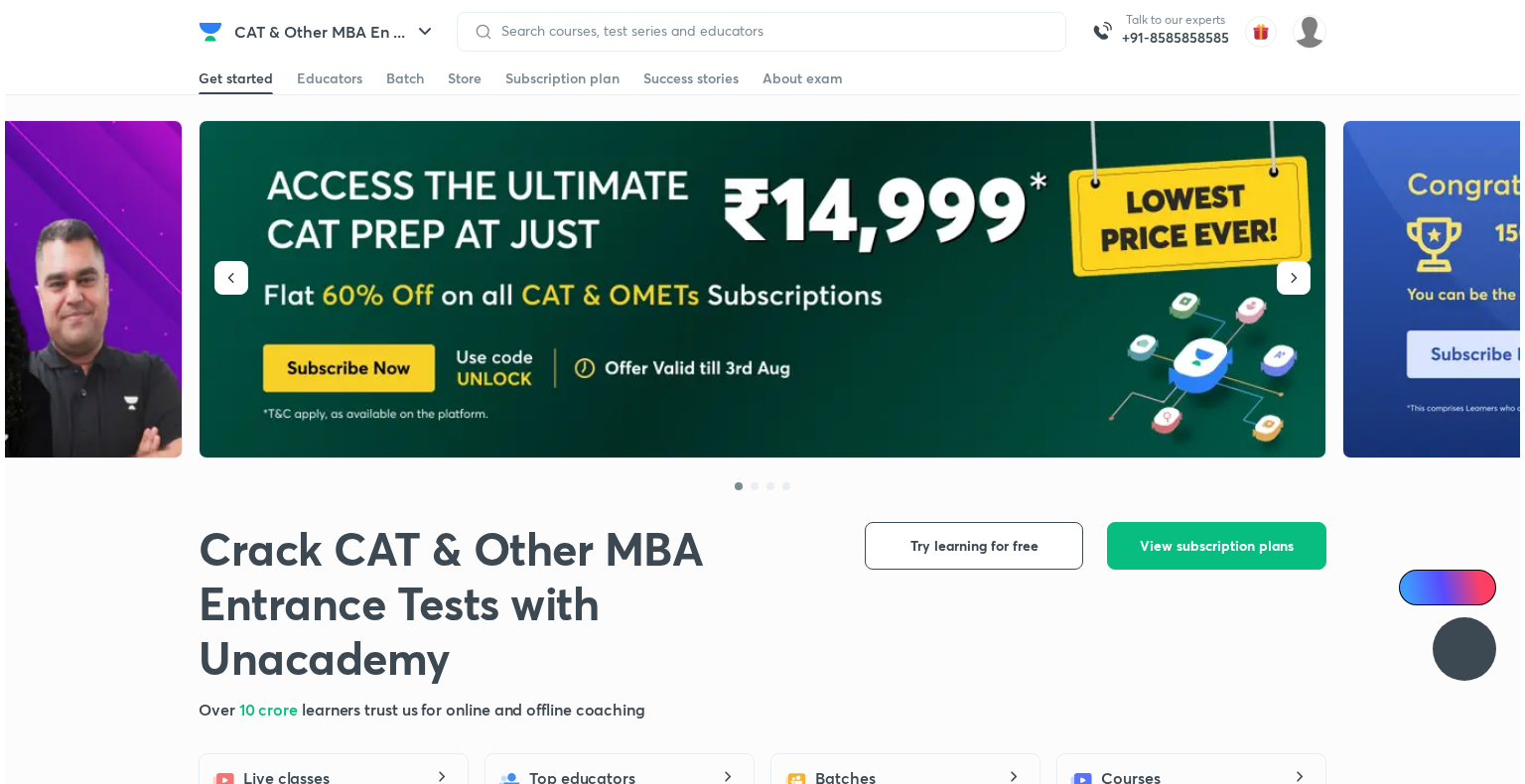 scroll, scrollTop: 0, scrollLeft: 0, axis: both 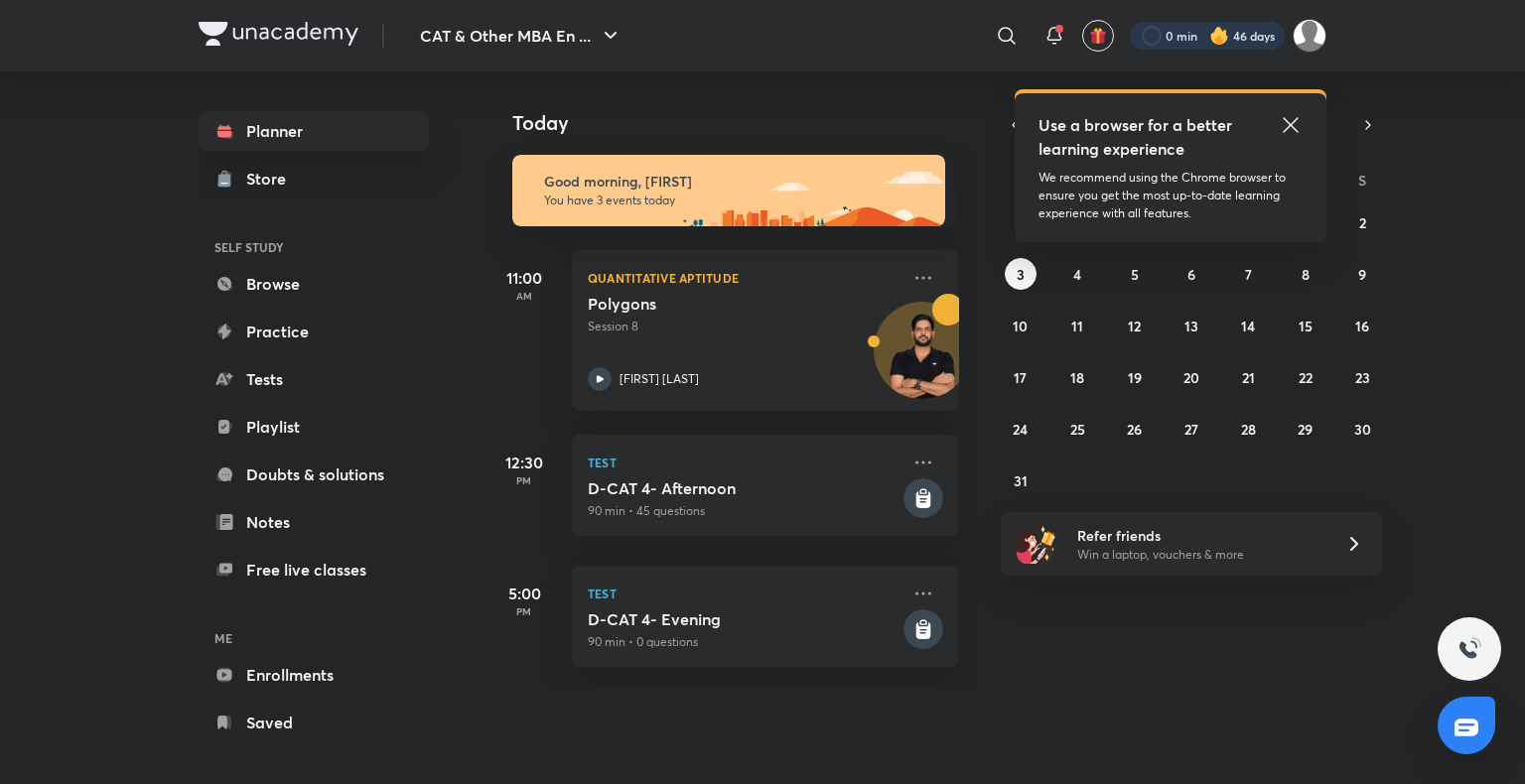 click at bounding box center [1207, 36] 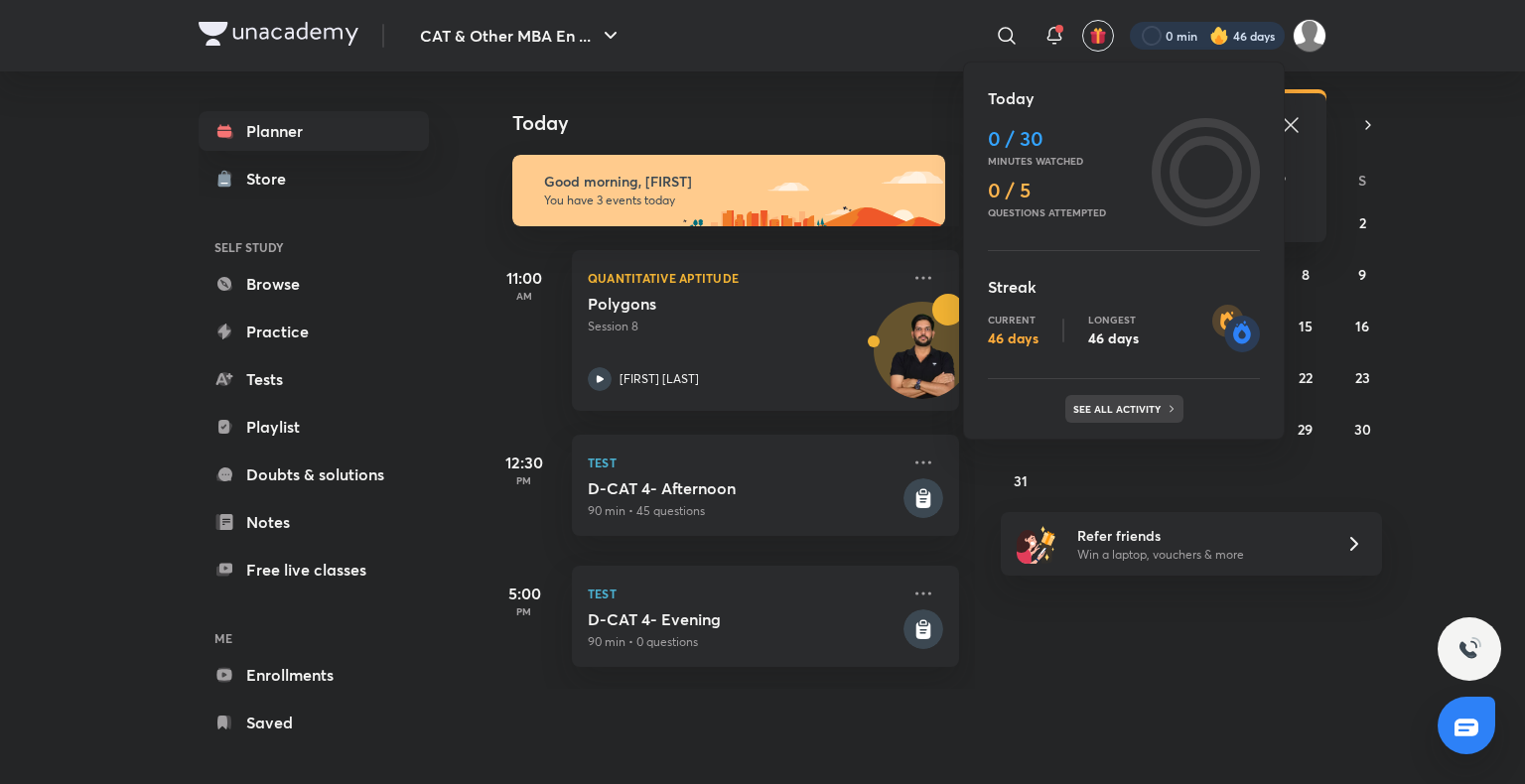 click on "See all activity" at bounding box center (1119, 409) 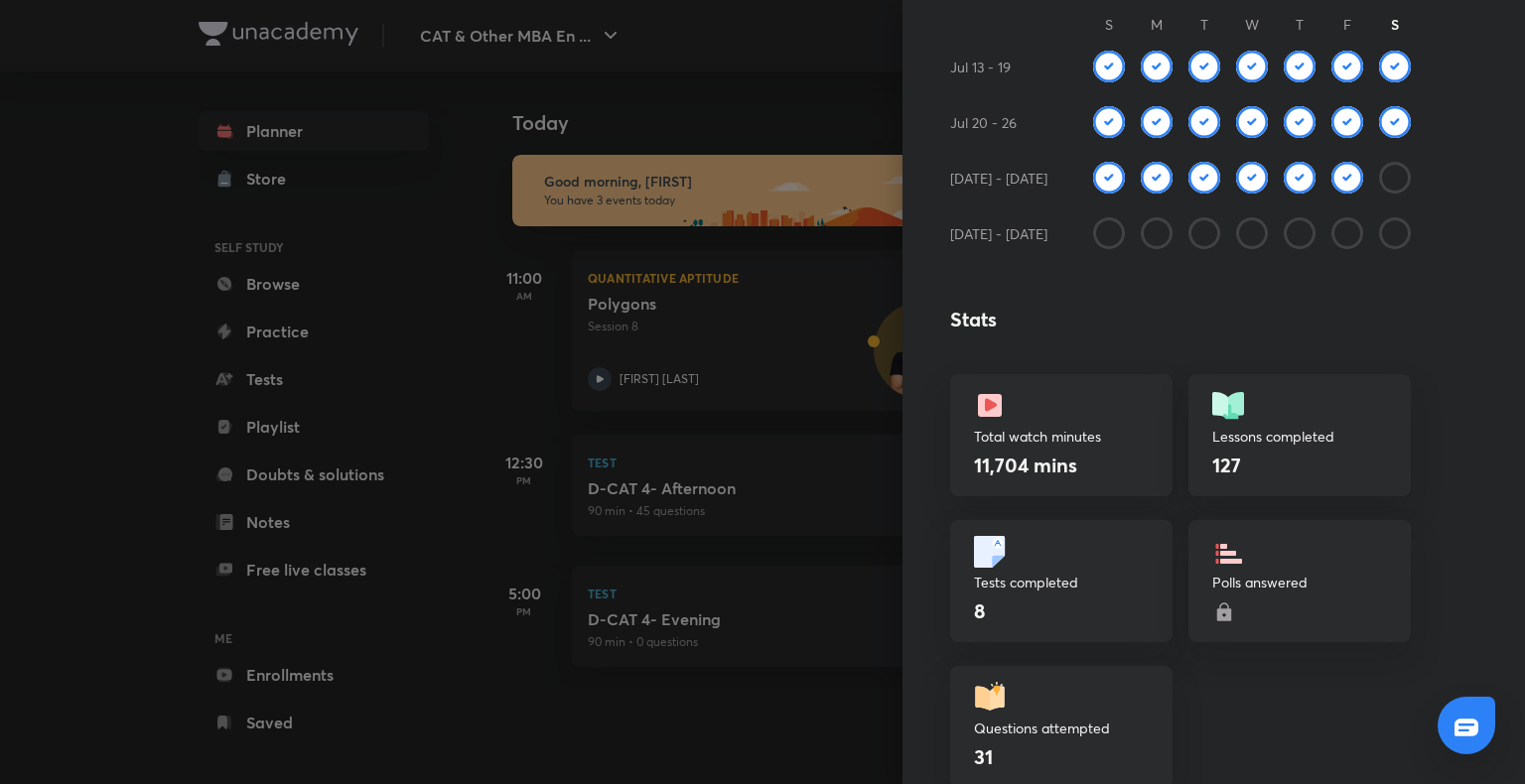 scroll, scrollTop: 14, scrollLeft: 0, axis: vertical 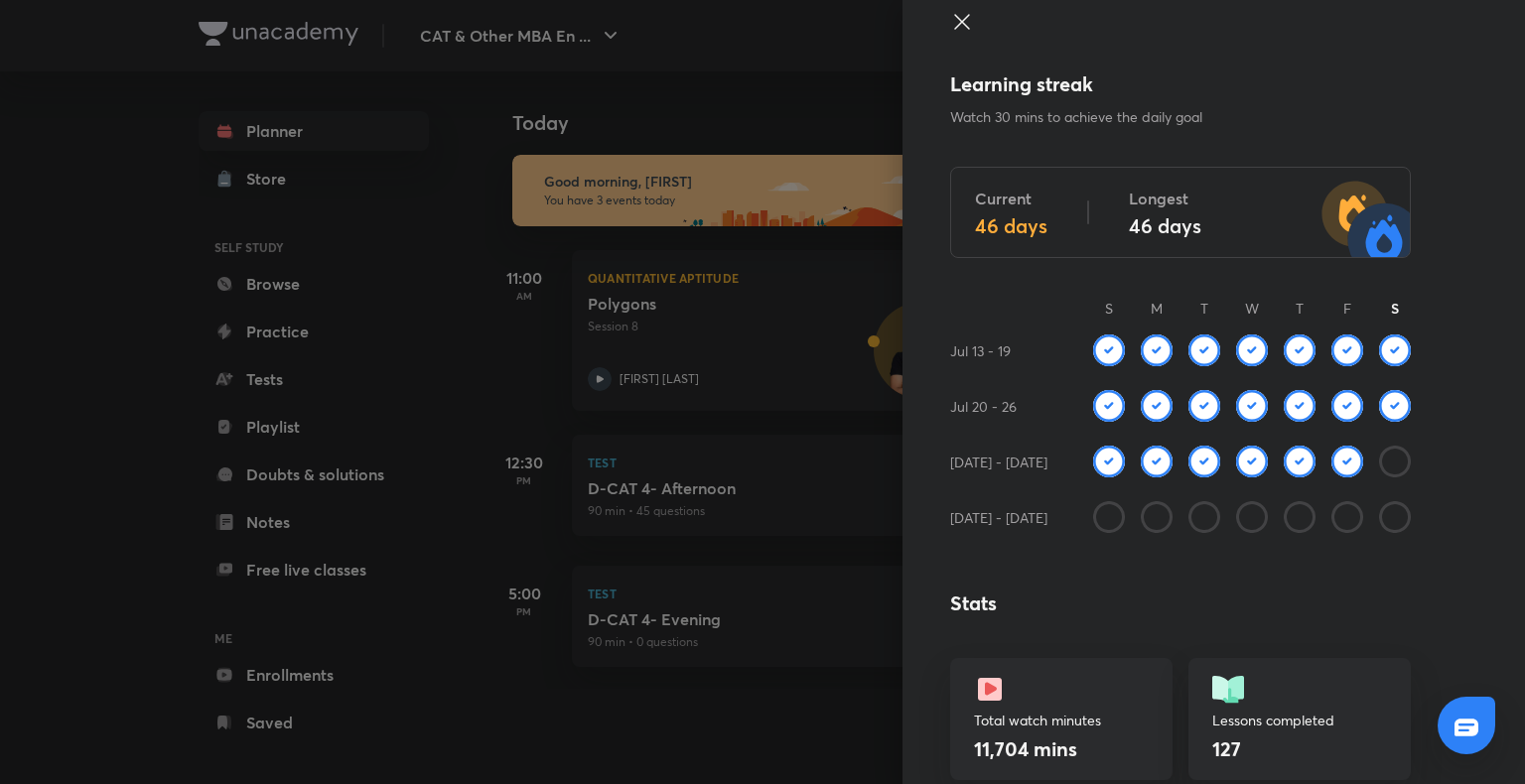 click 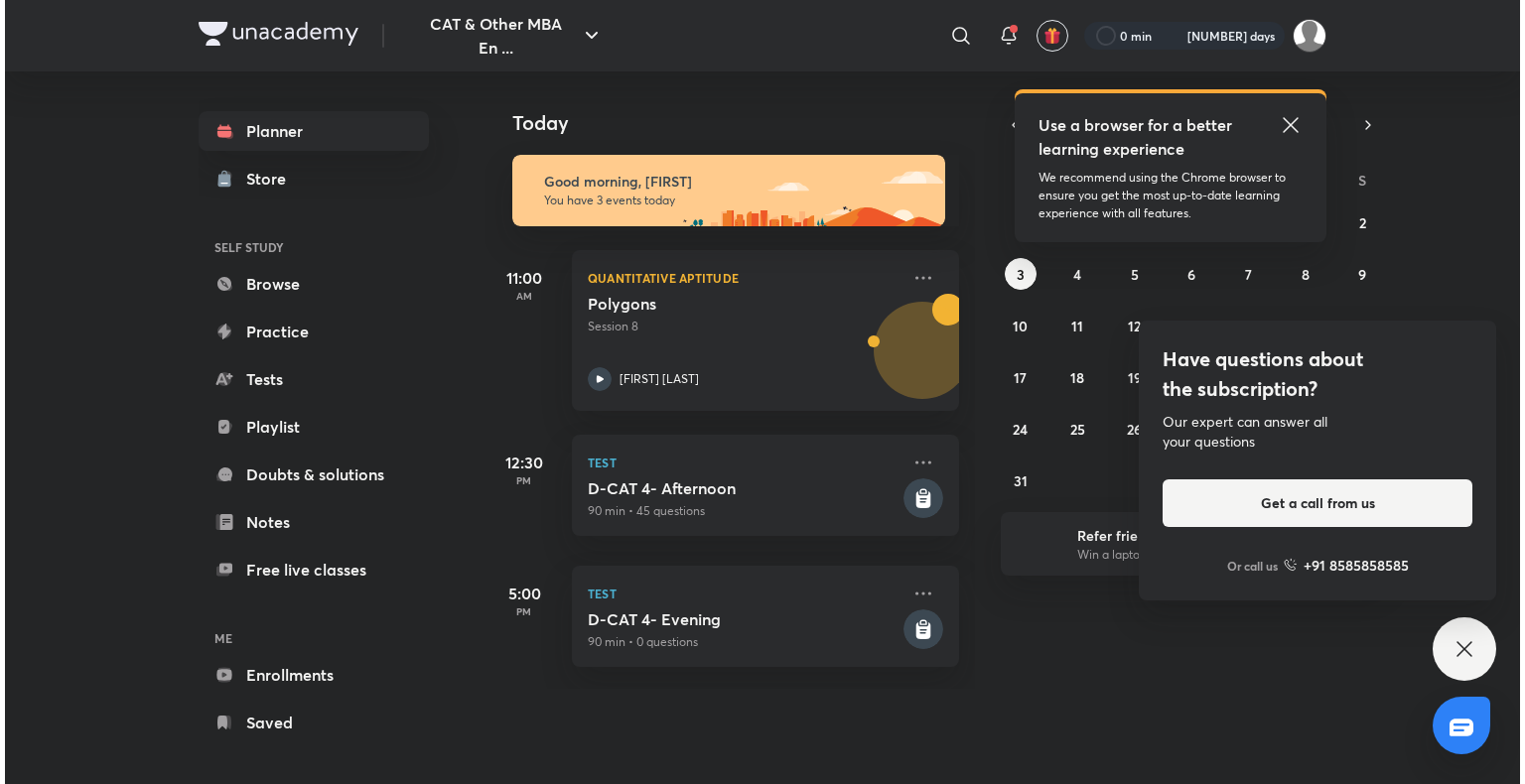 scroll, scrollTop: 0, scrollLeft: 0, axis: both 